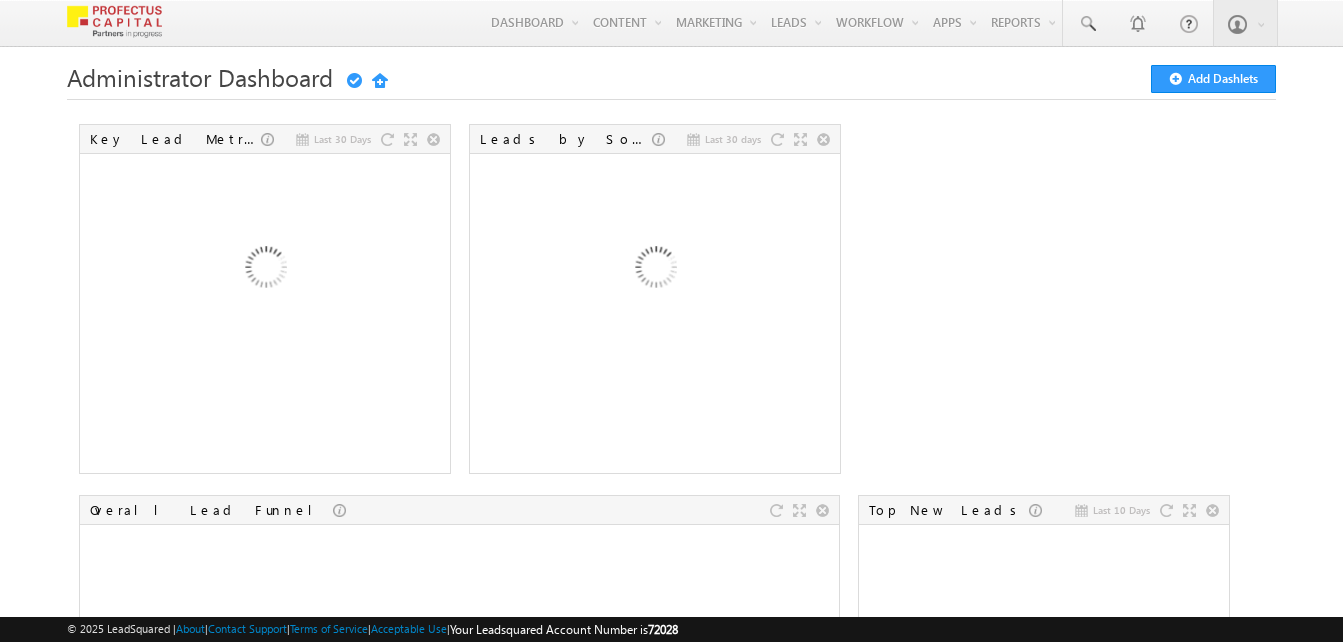 scroll, scrollTop: 0, scrollLeft: 0, axis: both 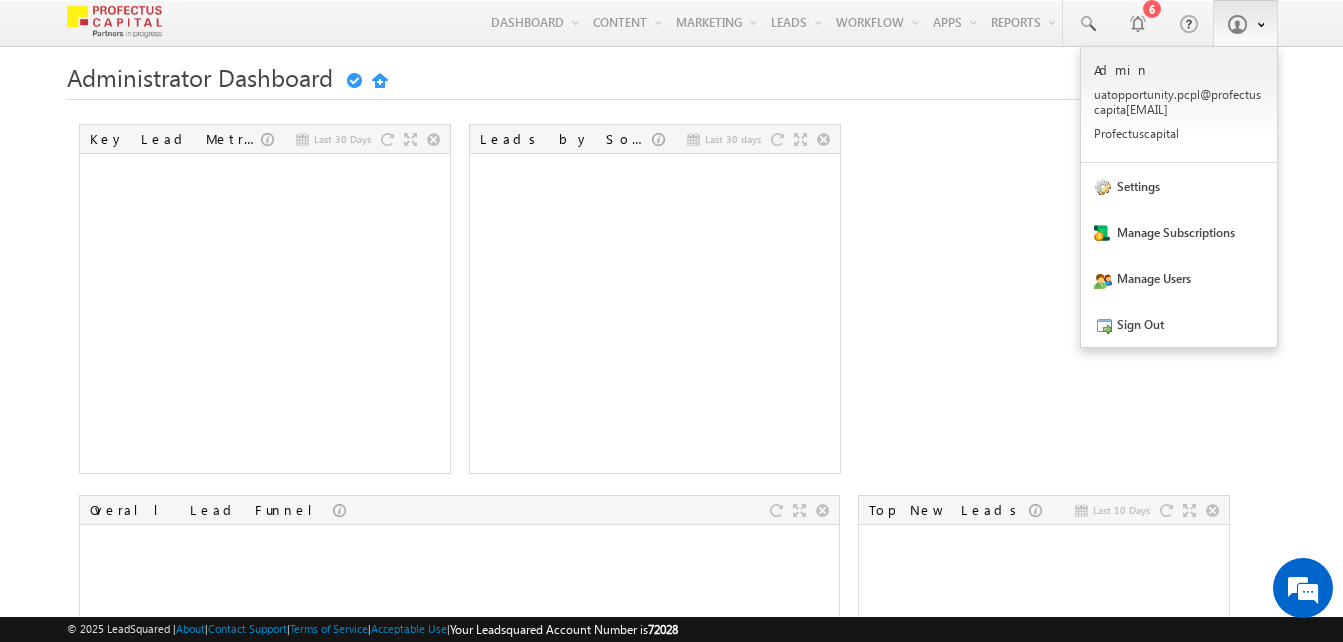 click at bounding box center (1257, 23) 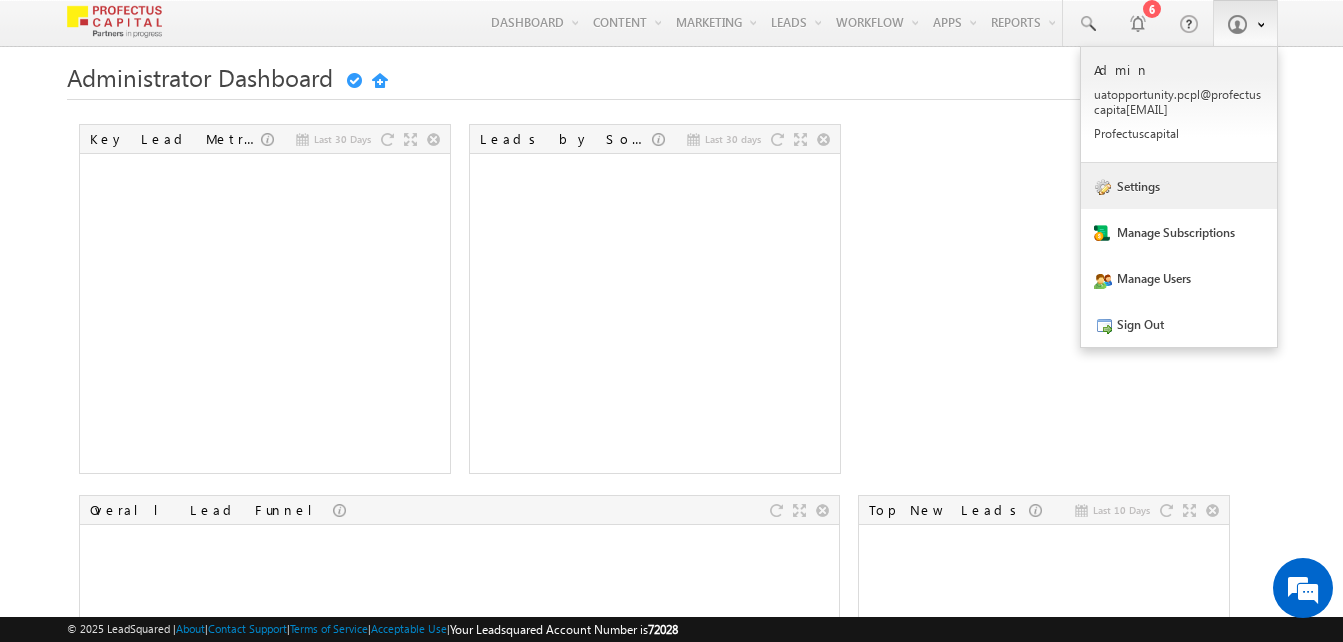 click on "Settings" at bounding box center (1179, 186) 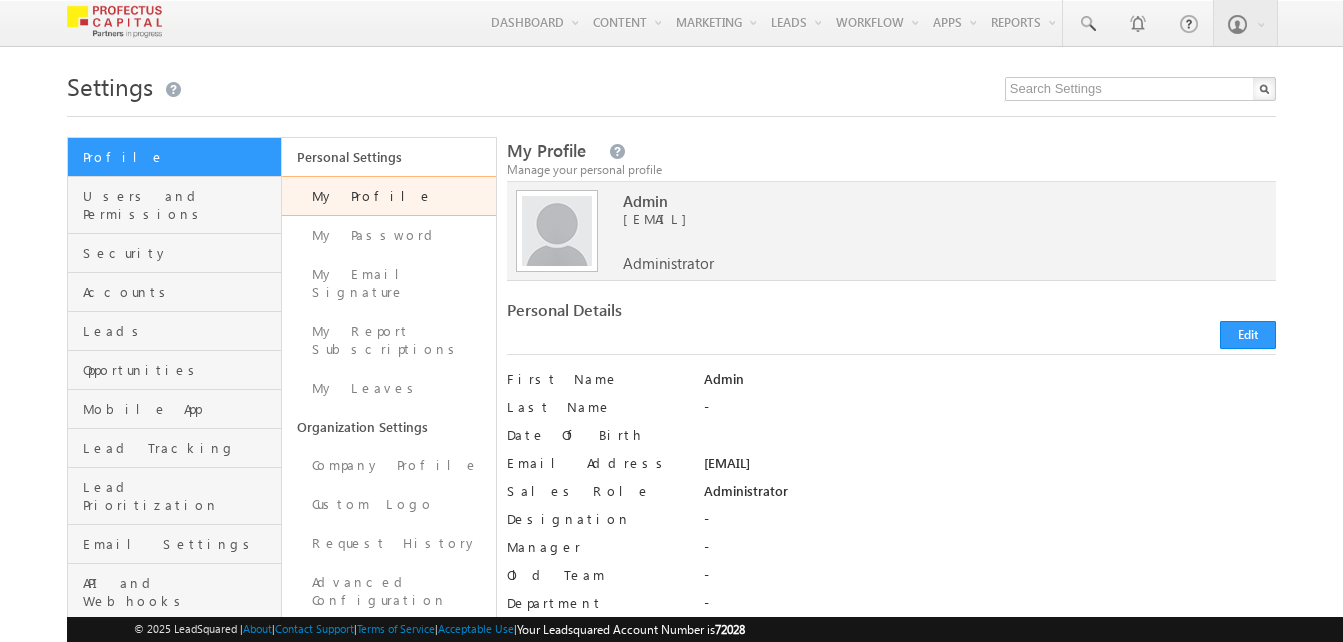 scroll, scrollTop: 0, scrollLeft: 0, axis: both 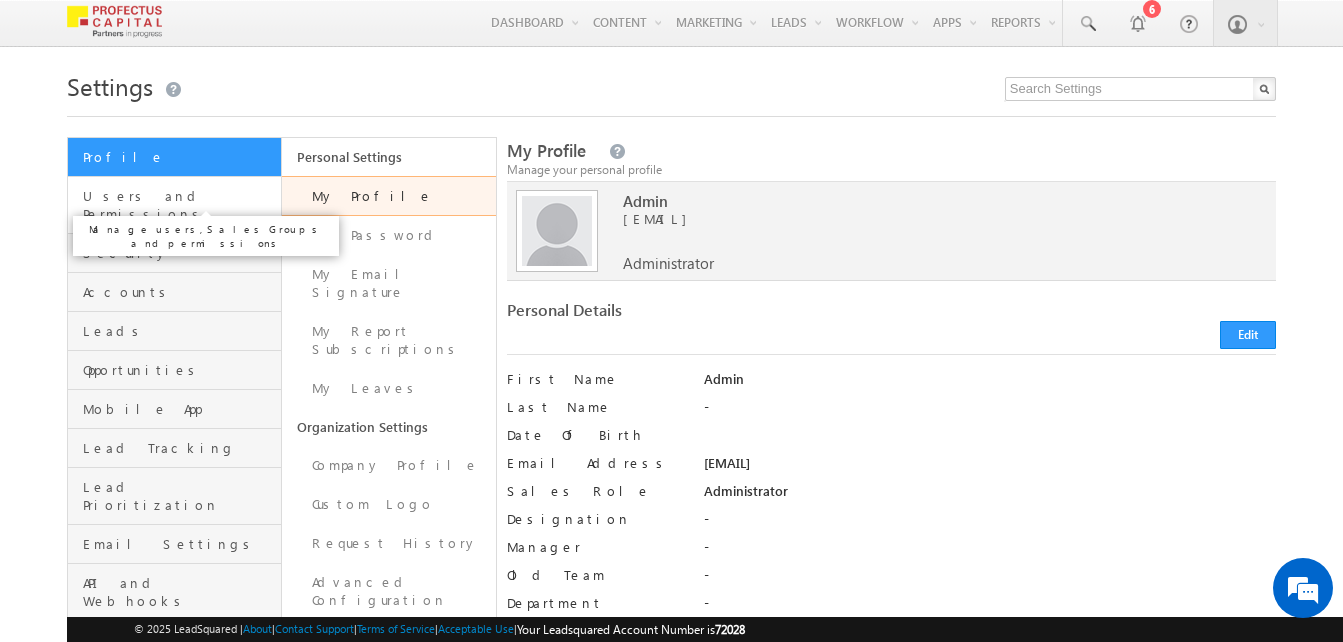 drag, startPoint x: 117, startPoint y: 200, endPoint x: 217, endPoint y: 201, distance: 100.005 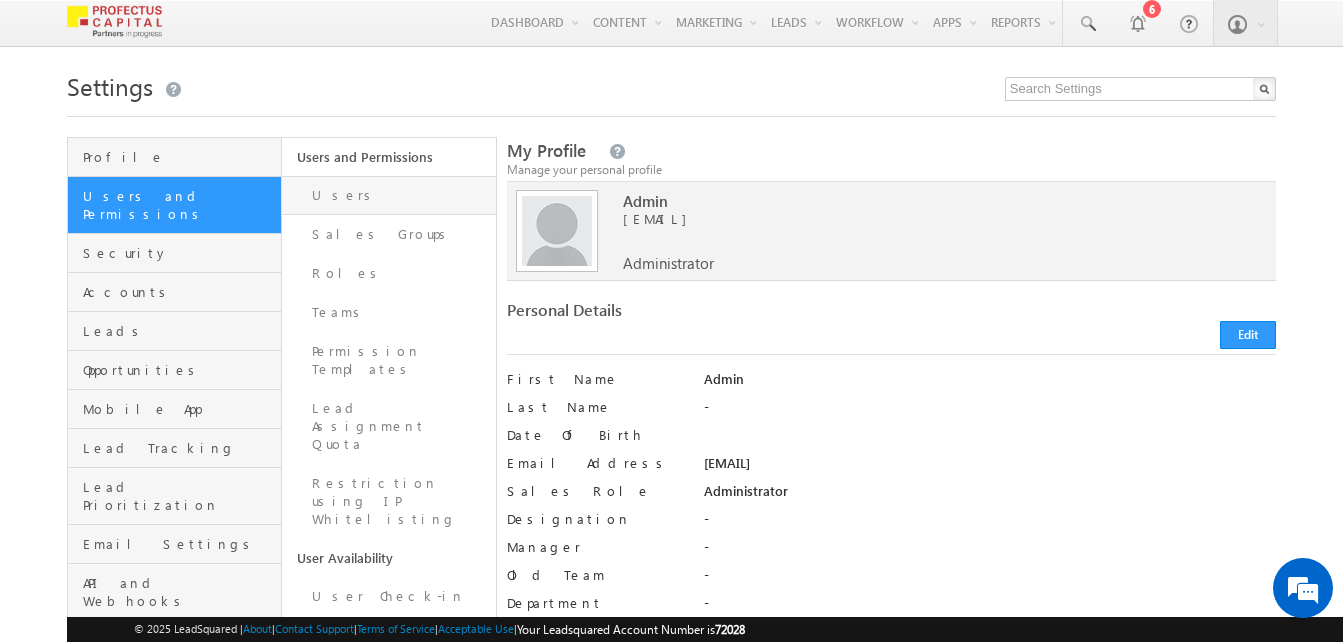 click on "Users" at bounding box center [389, 195] 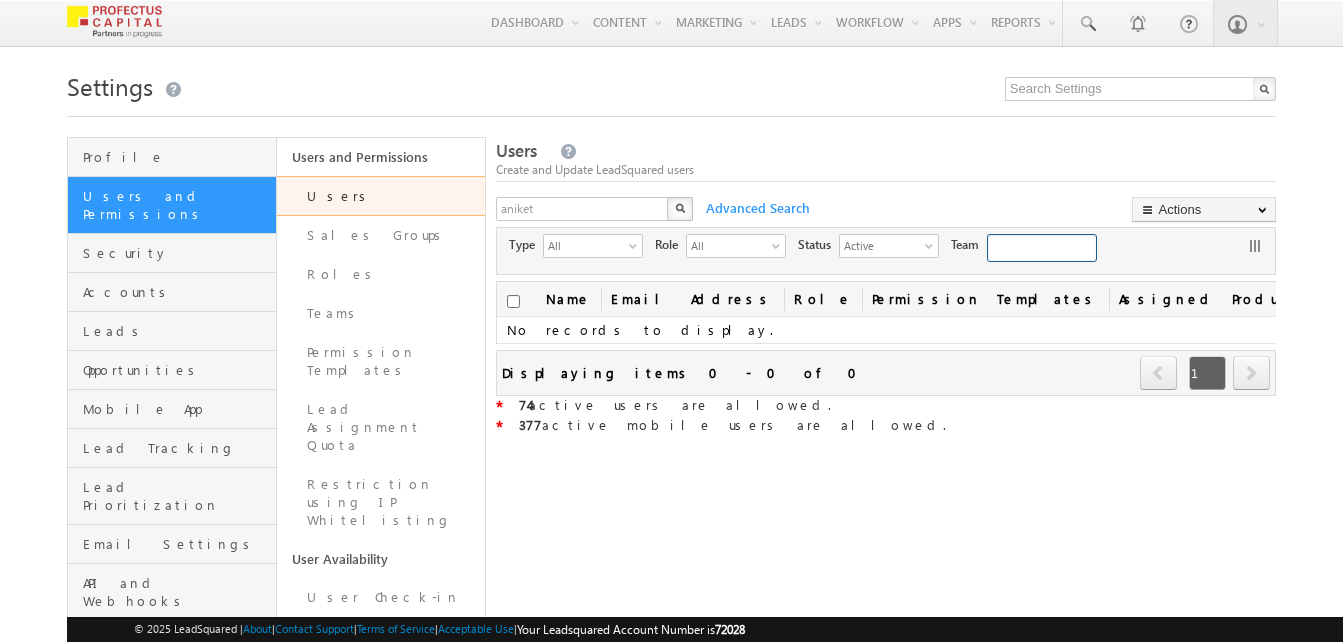 scroll, scrollTop: 0, scrollLeft: 0, axis: both 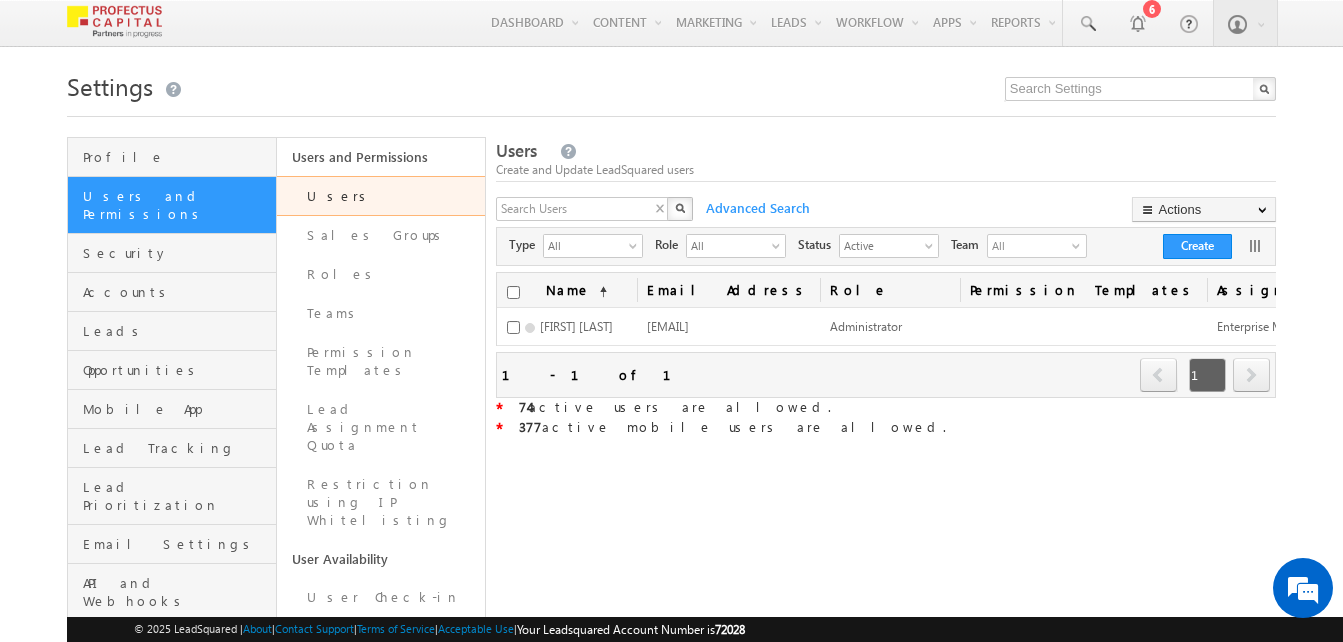 click on "X" at bounding box center [596, 211] 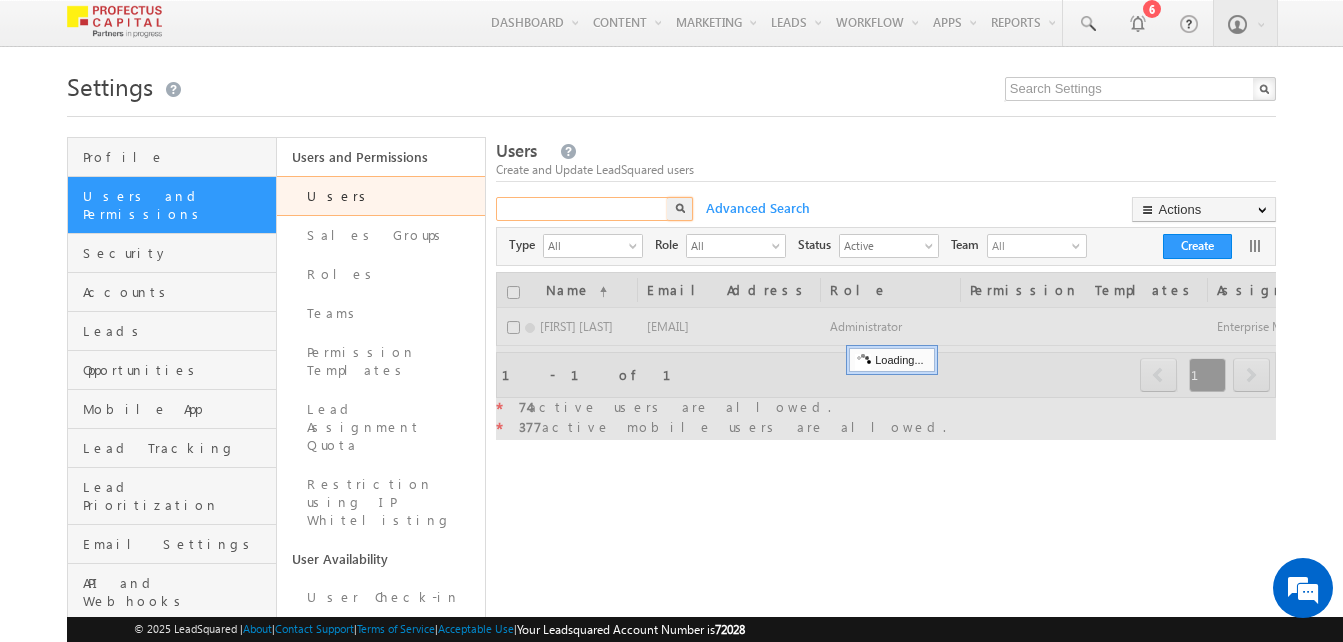 click at bounding box center (583, 209) 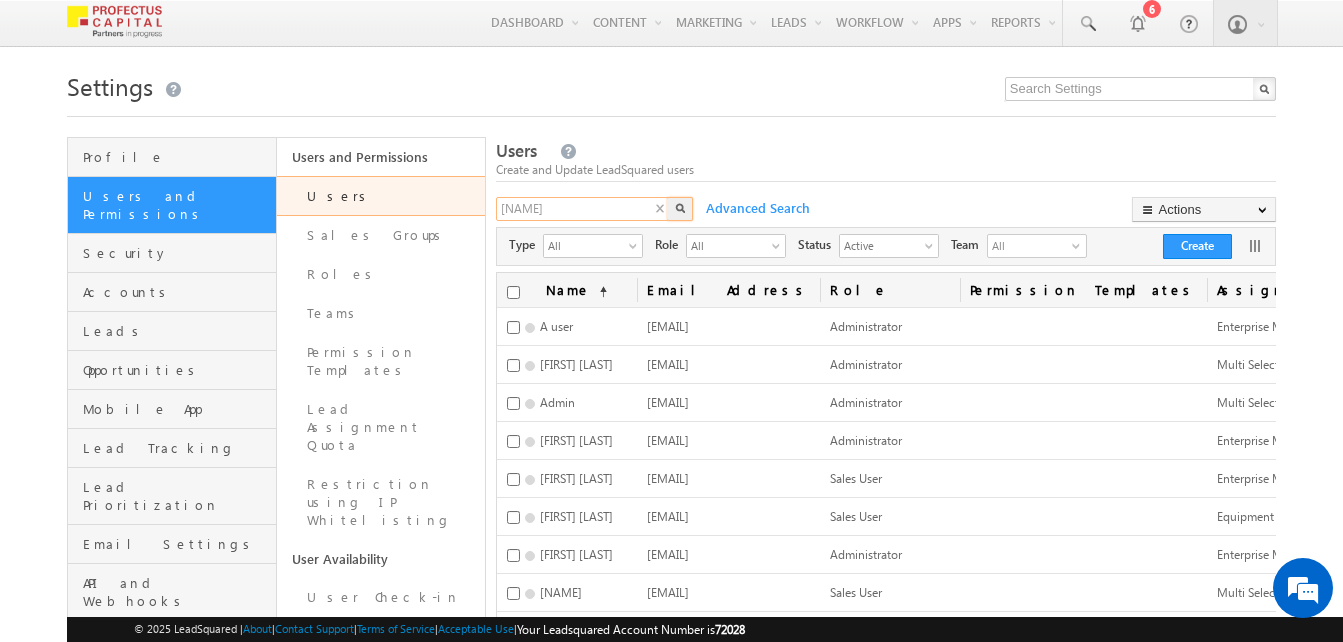 type on "ritesh" 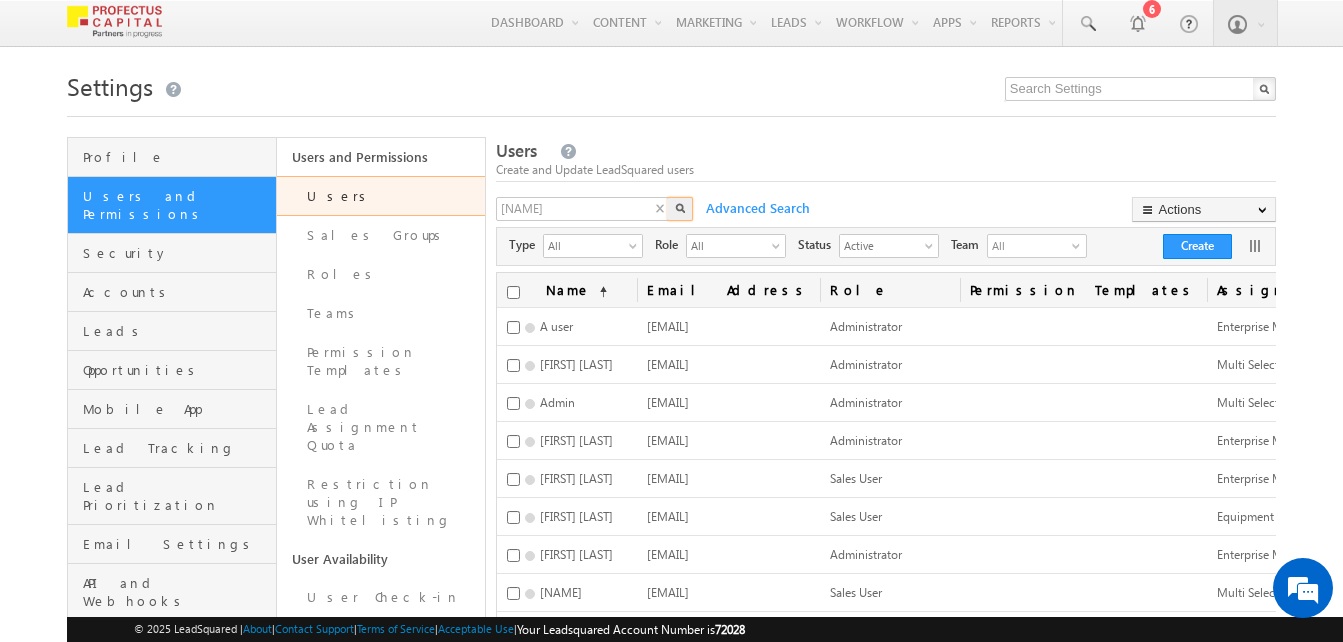 click at bounding box center (680, 208) 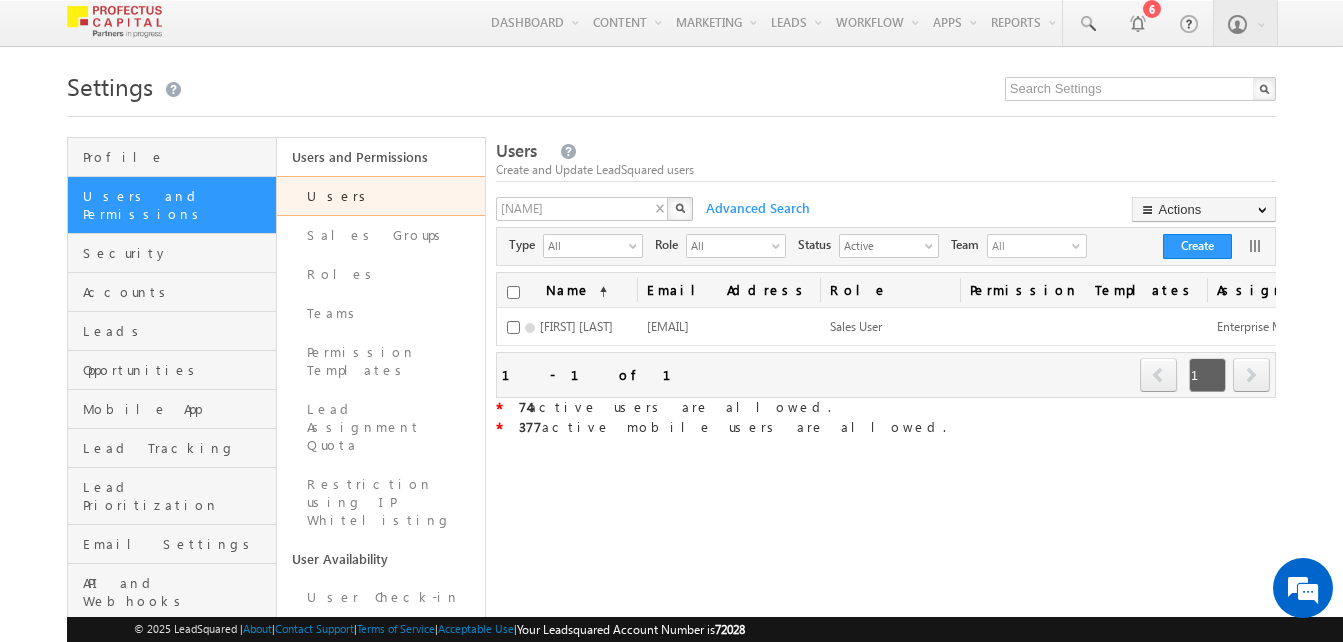 scroll, scrollTop: 0, scrollLeft: 0, axis: both 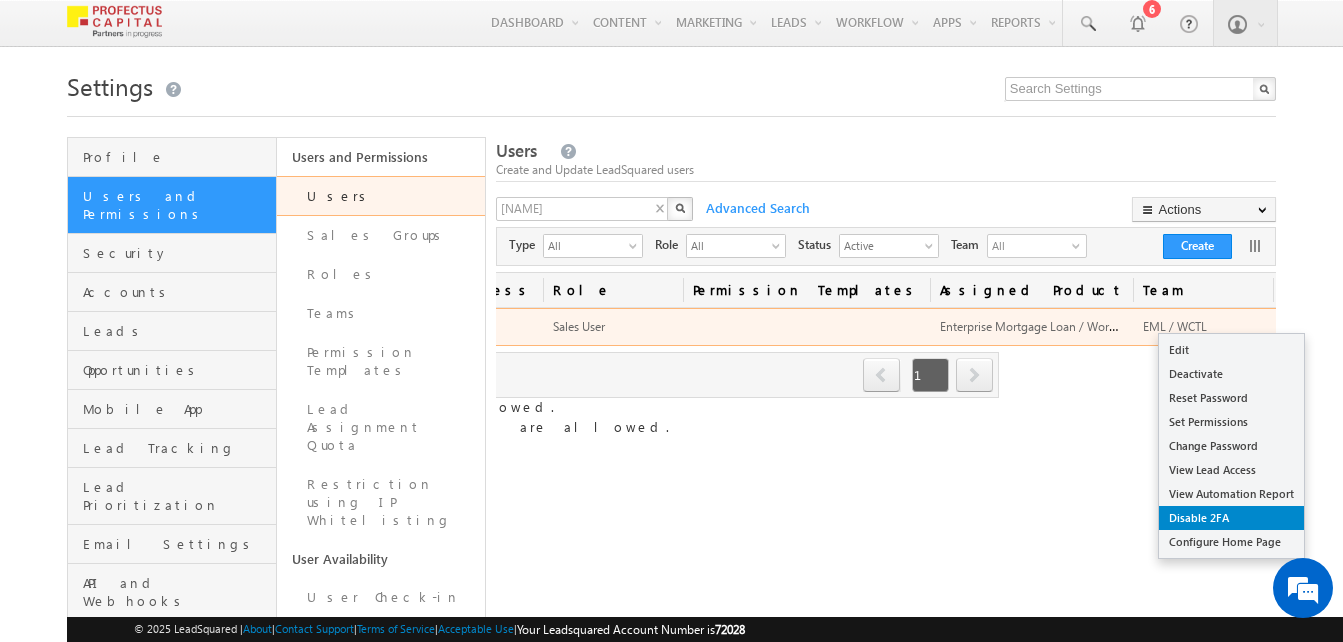 click on "Disable 2FA" at bounding box center (1231, 518) 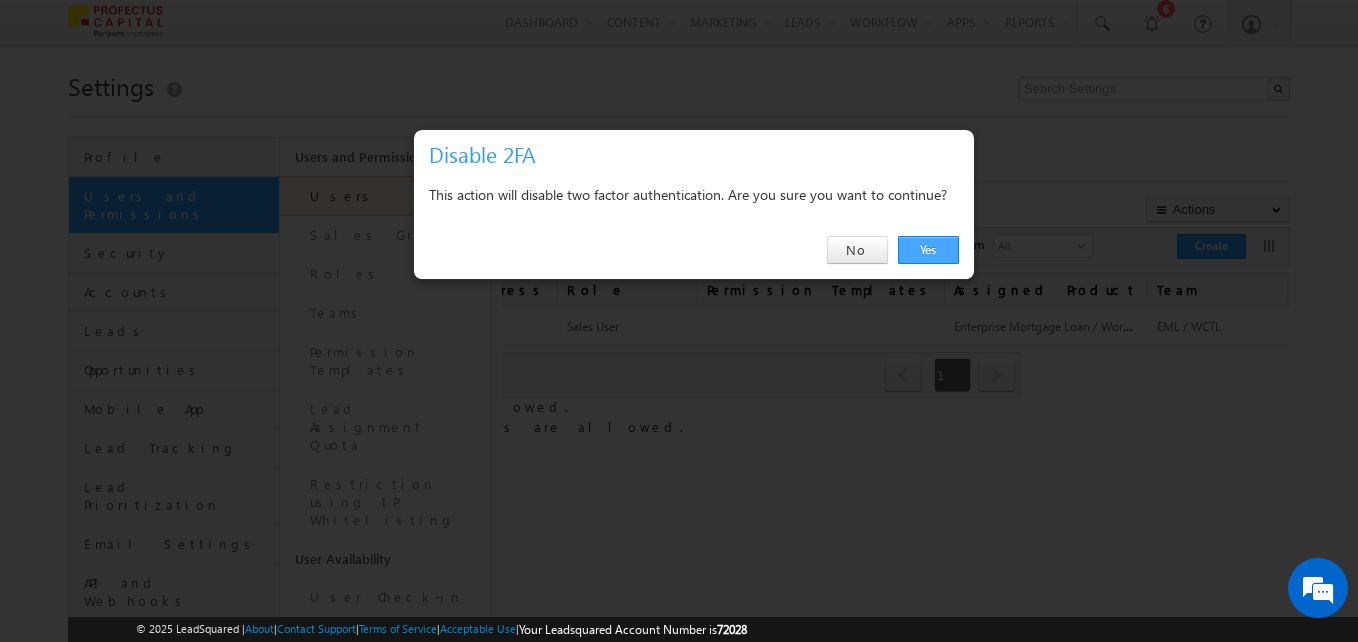 click on "Yes" at bounding box center (928, 250) 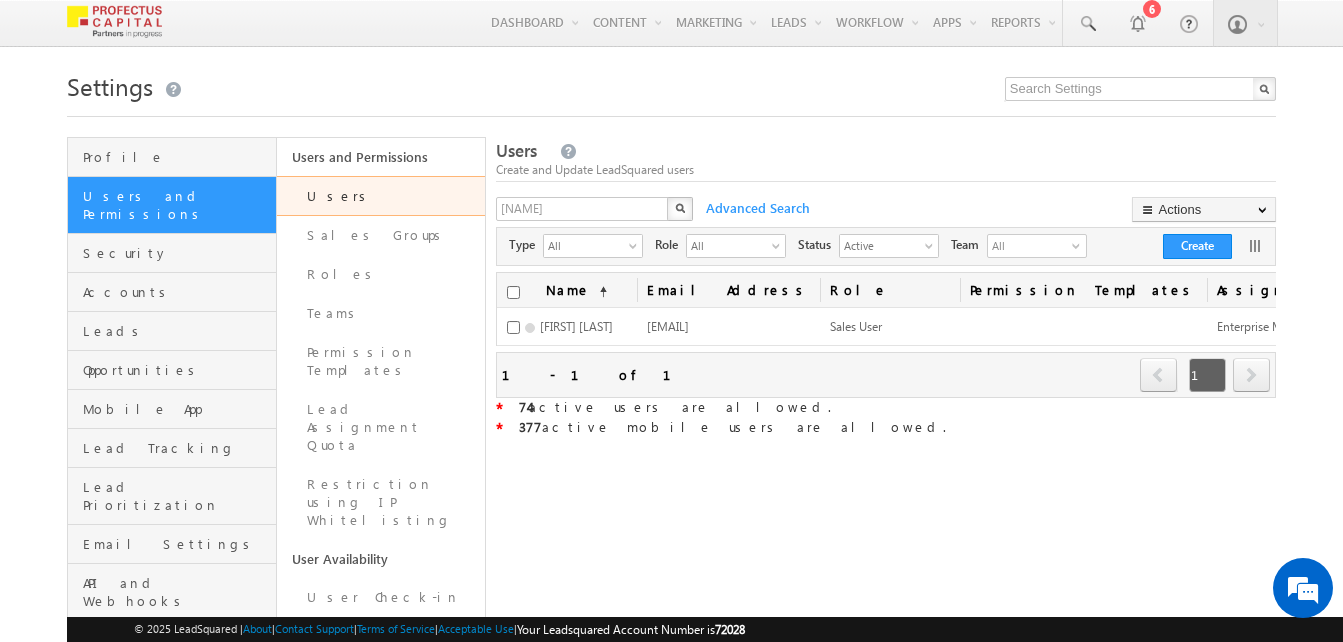 scroll, scrollTop: 0, scrollLeft: 277, axis: horizontal 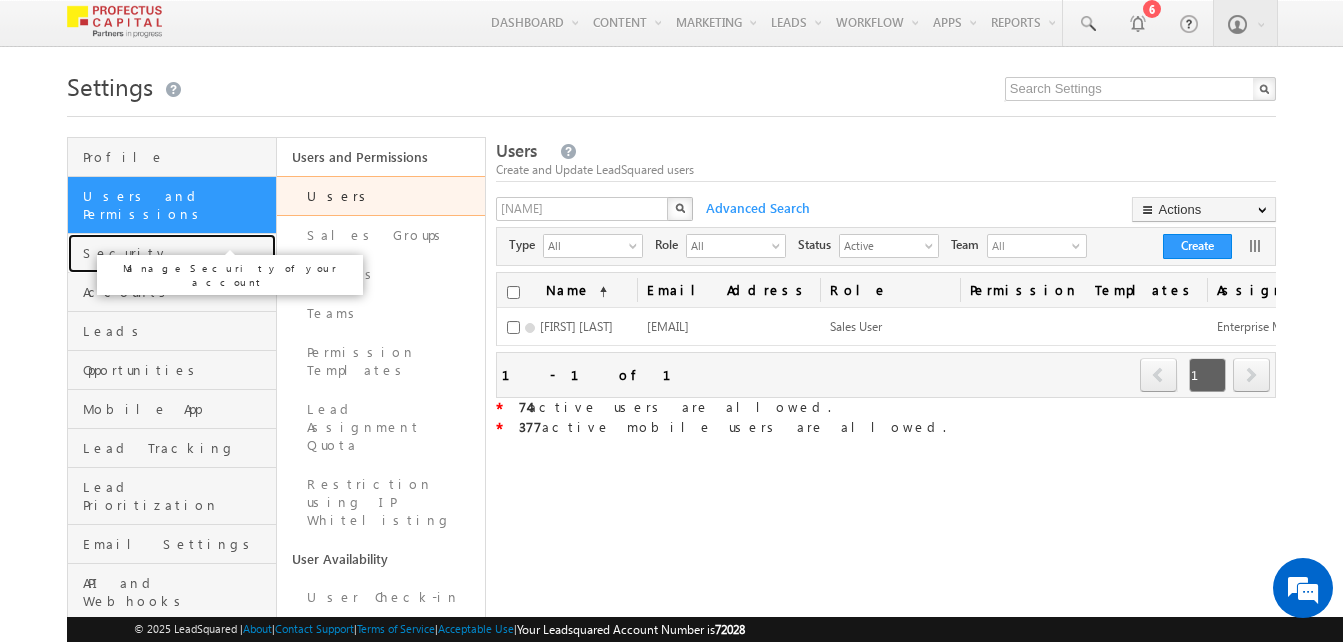 drag, startPoint x: 115, startPoint y: 237, endPoint x: 131, endPoint y: 230, distance: 17.464249 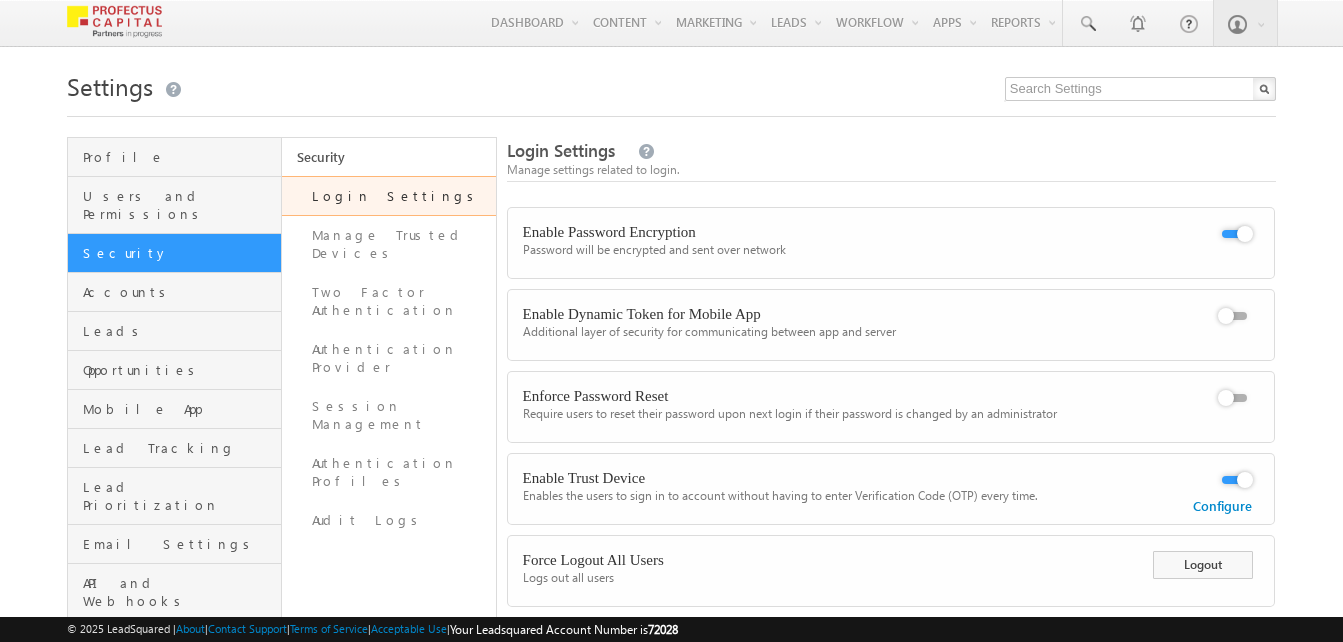 scroll, scrollTop: 0, scrollLeft: 0, axis: both 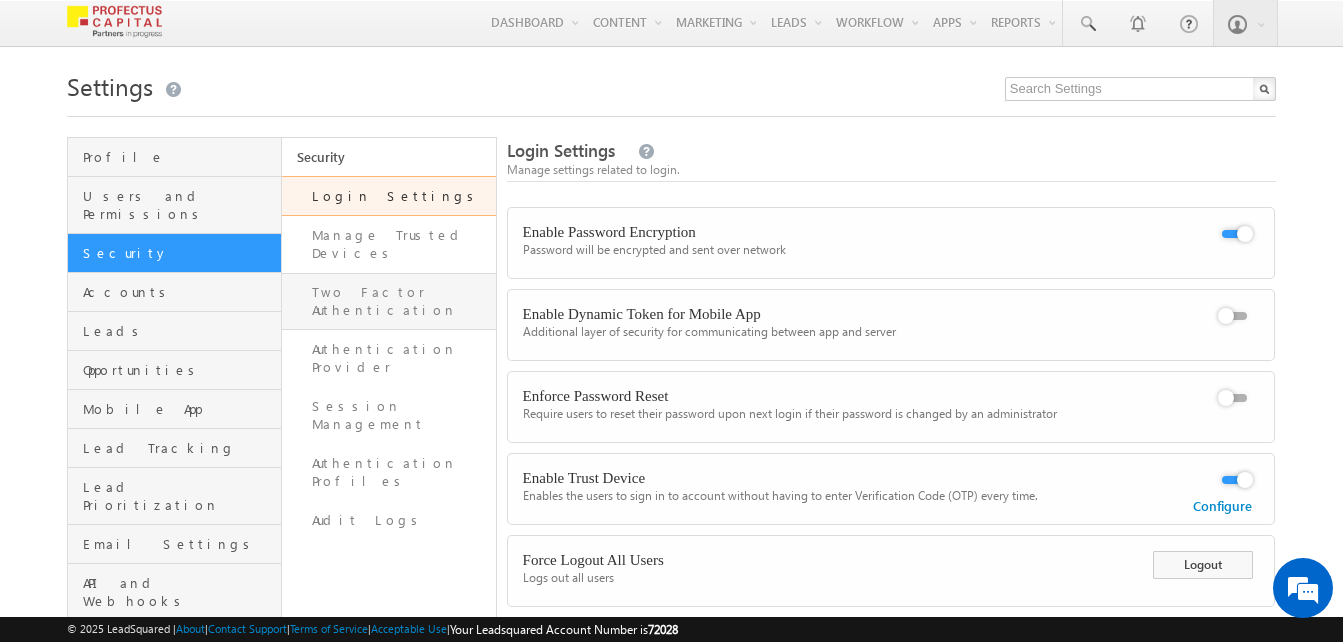 click on "Two Factor Authentication" at bounding box center [389, 301] 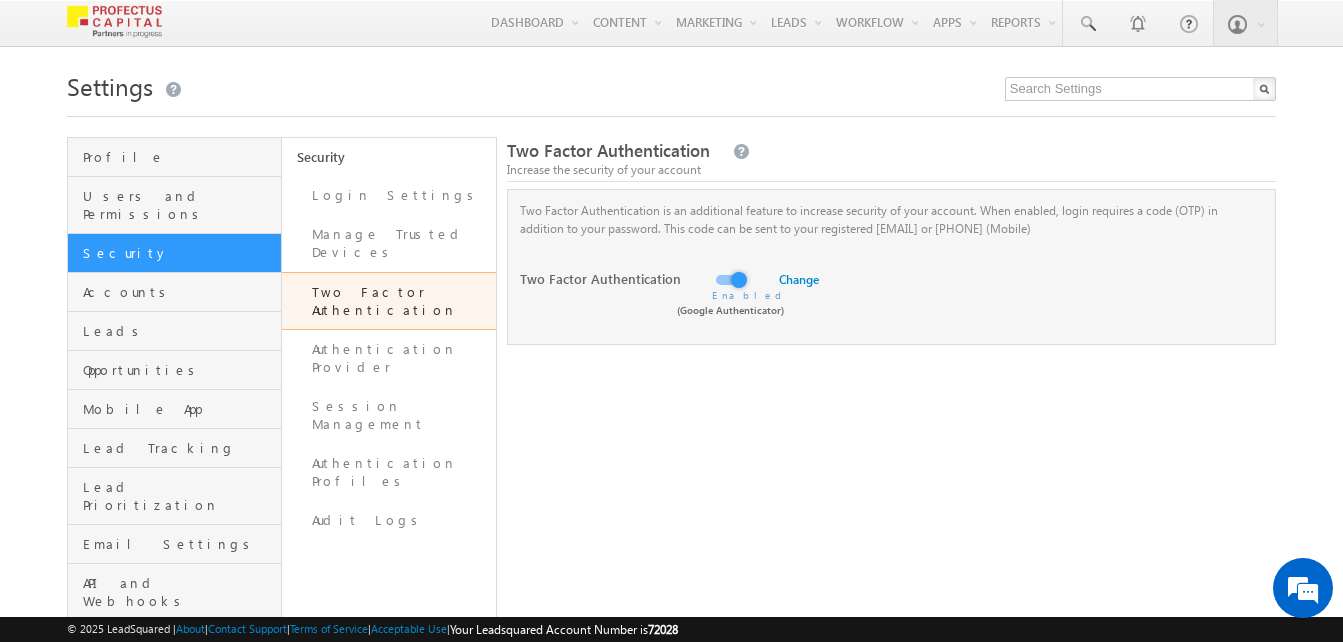 scroll, scrollTop: 0, scrollLeft: 0, axis: both 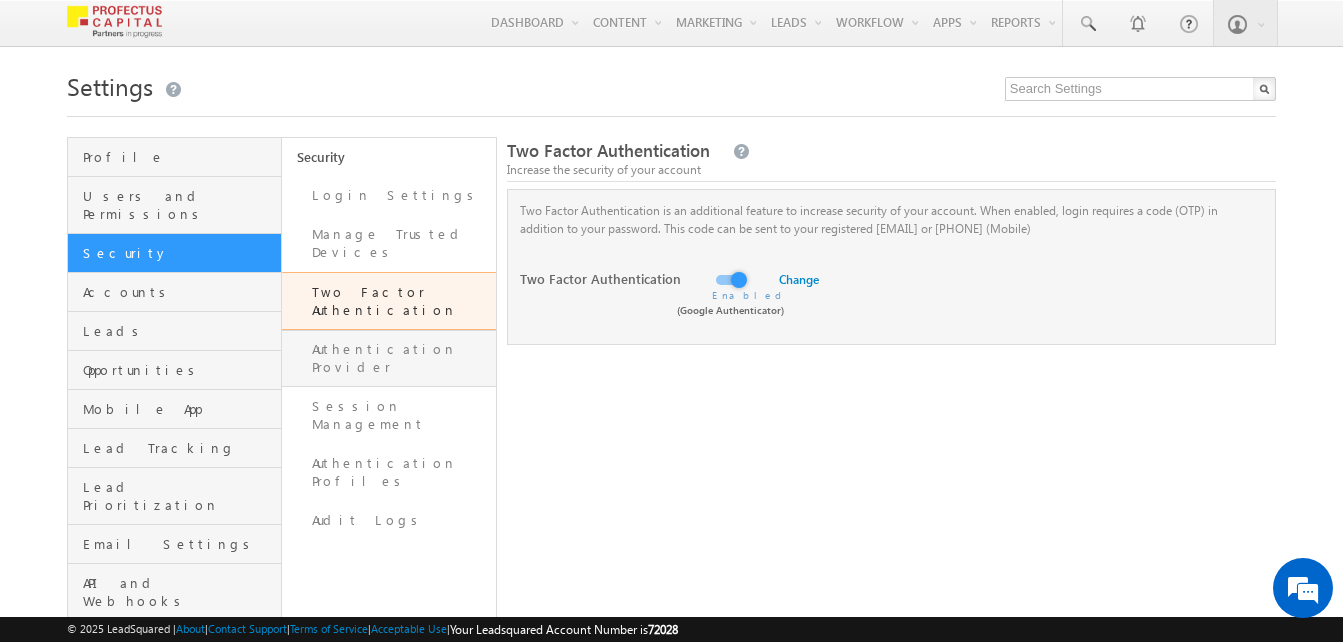 click on "Authentication Provider" at bounding box center (389, 358) 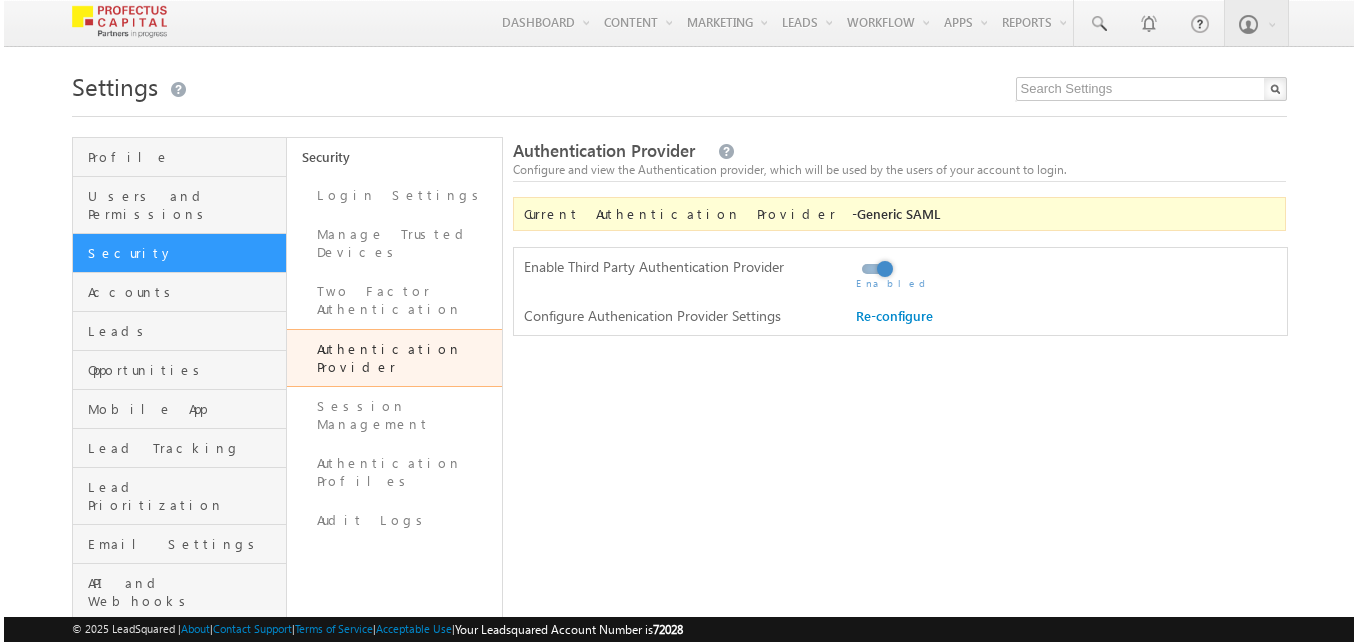 scroll, scrollTop: 0, scrollLeft: 0, axis: both 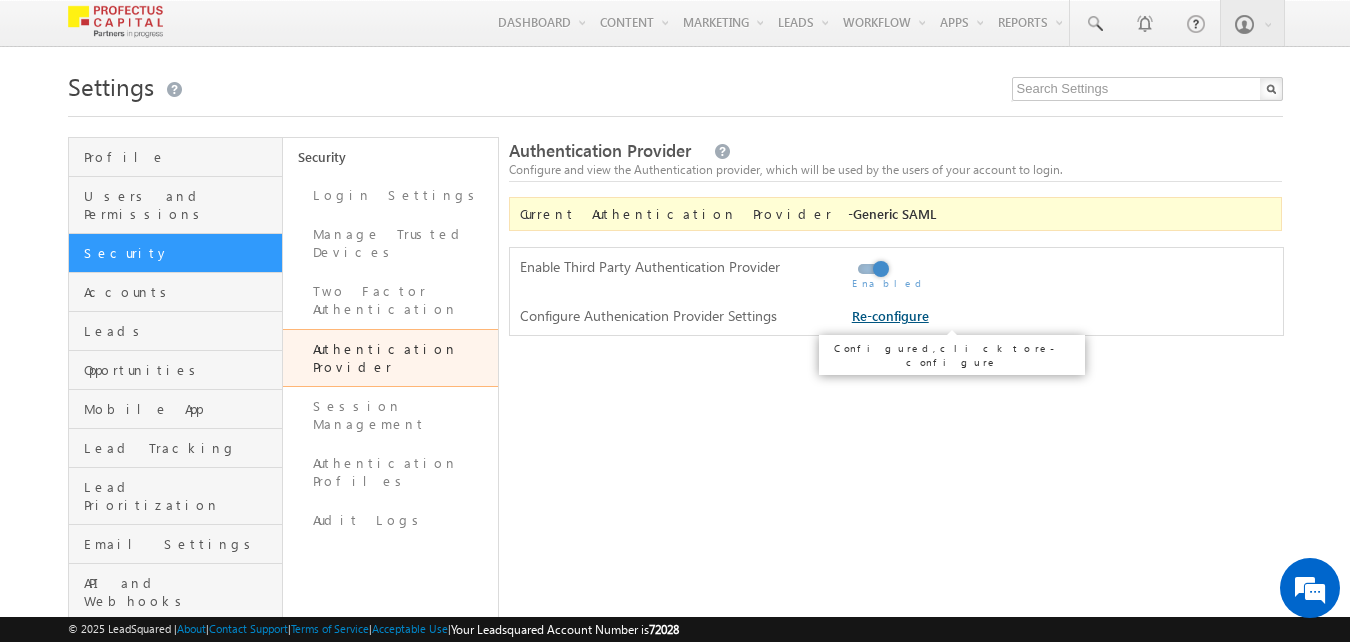 click on "Re-configure" at bounding box center [890, 315] 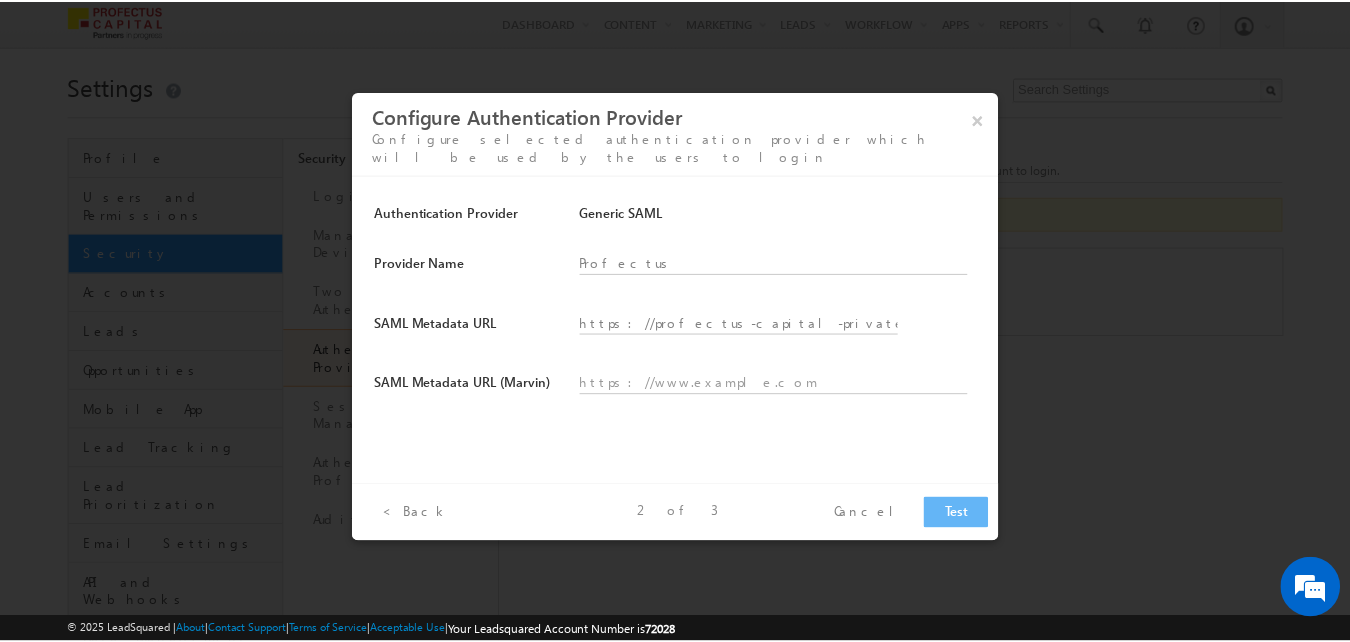 scroll, scrollTop: 0, scrollLeft: 0, axis: both 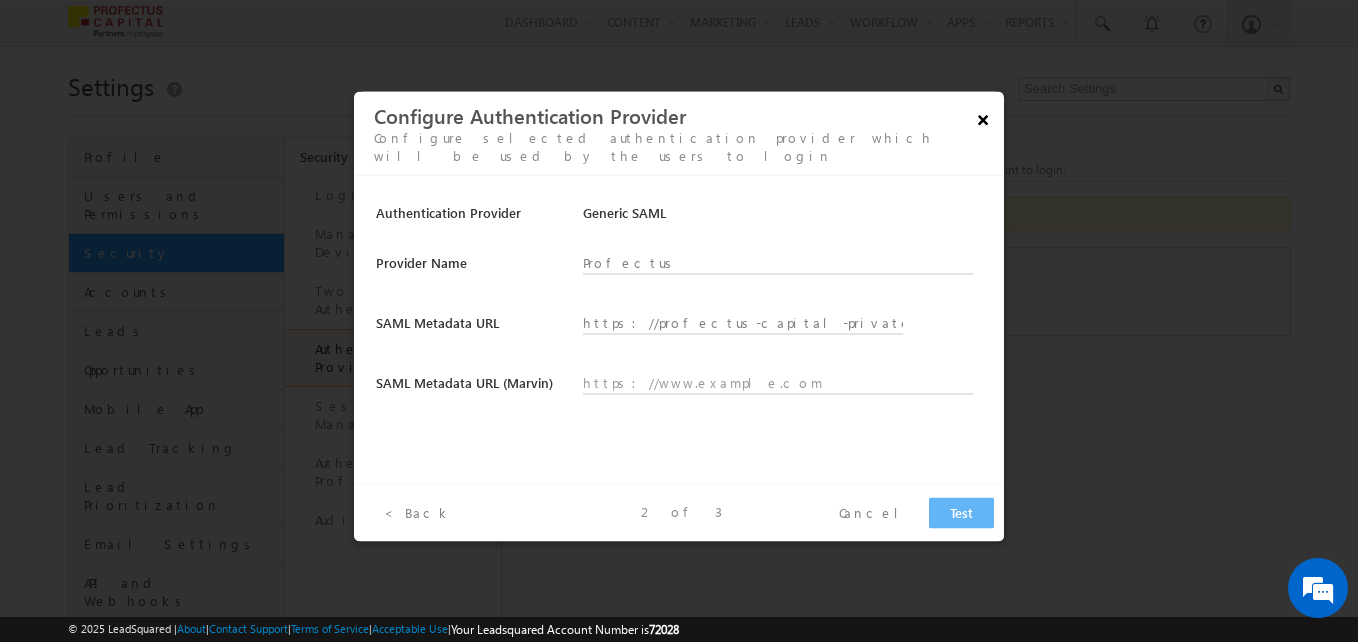 click on "×" at bounding box center [982, 119] 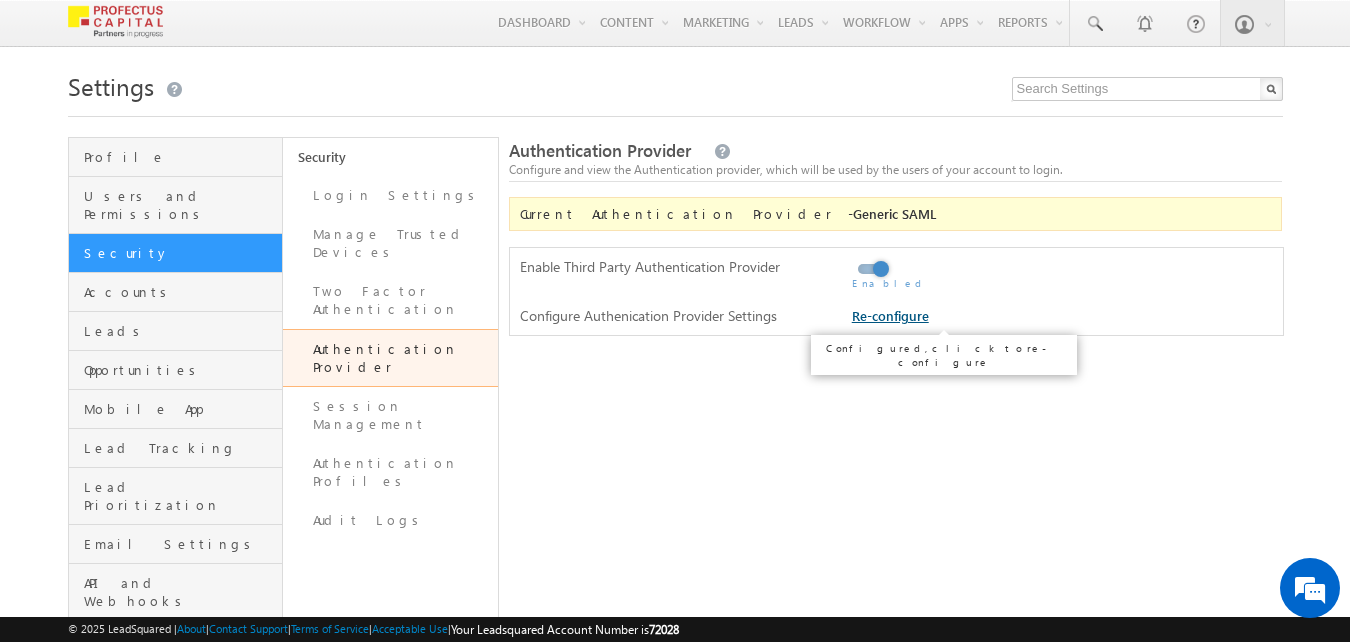 click on "Re-configure" at bounding box center [890, 315] 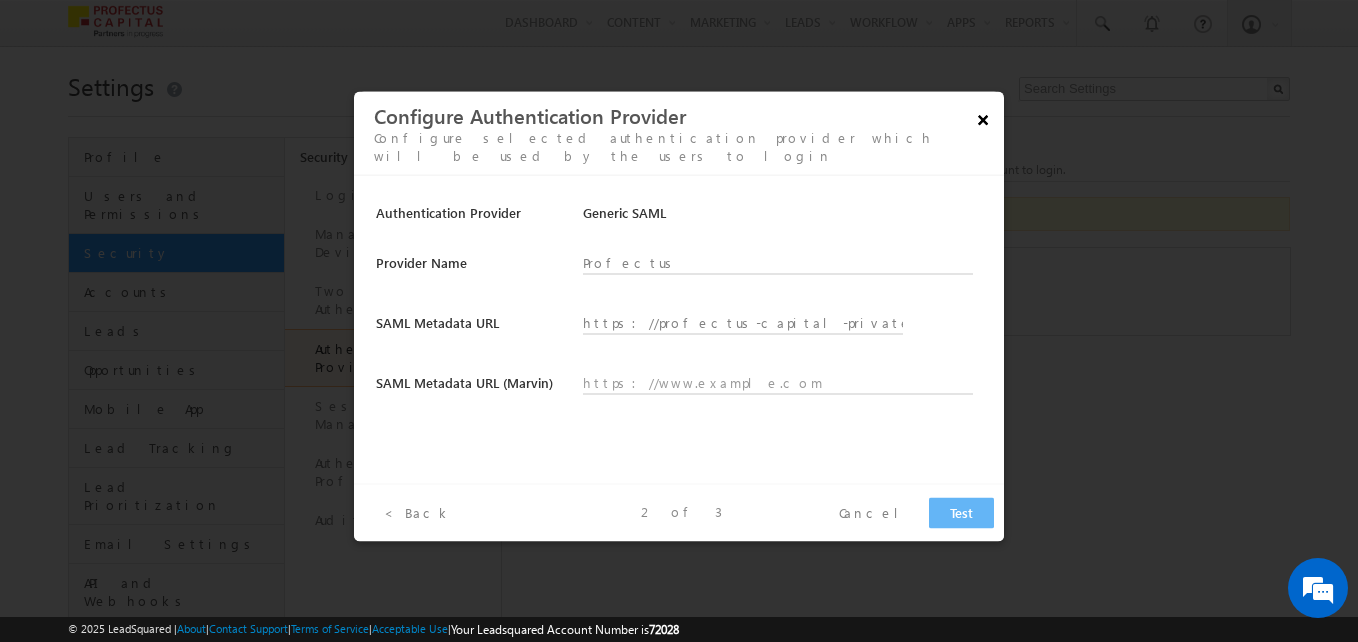 click on "×" at bounding box center [982, 119] 